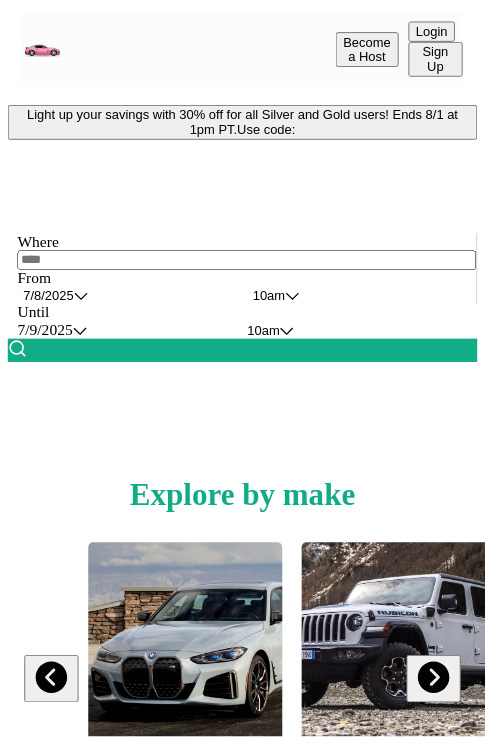 scroll, scrollTop: 0, scrollLeft: 0, axis: both 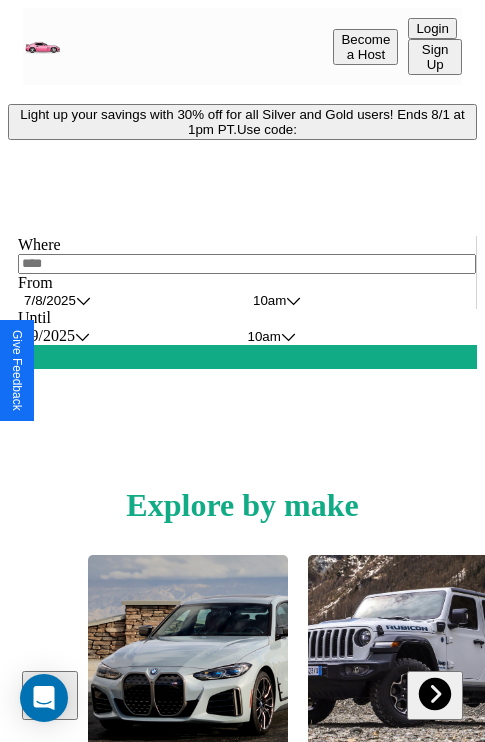 click on "Light up your savings with 30% off for all Silver and Gold users! Ends 8/1 at 1pm PT.  Use code:" at bounding box center [242, 122] 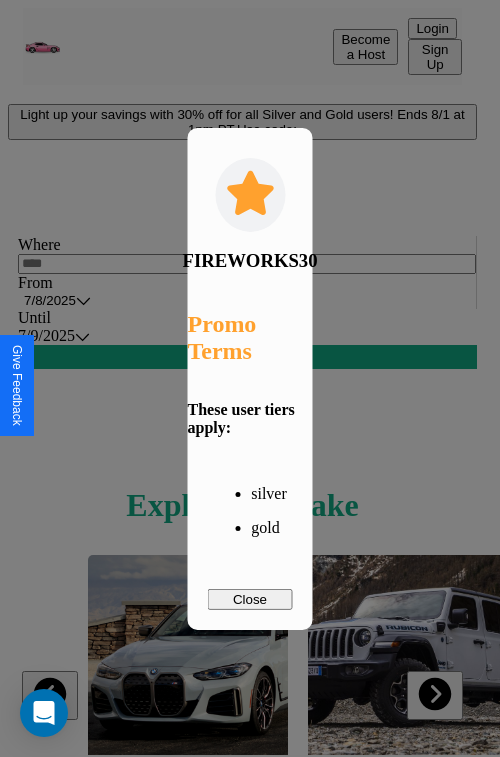 click on "Close" at bounding box center (250, 599) 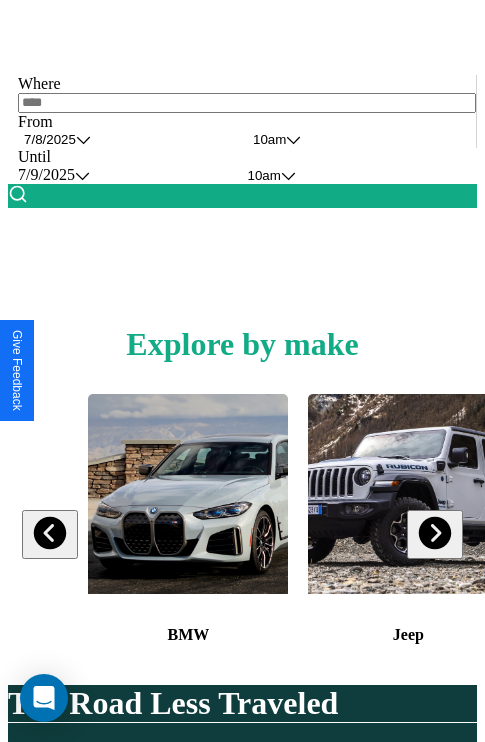 scroll, scrollTop: 308, scrollLeft: 0, axis: vertical 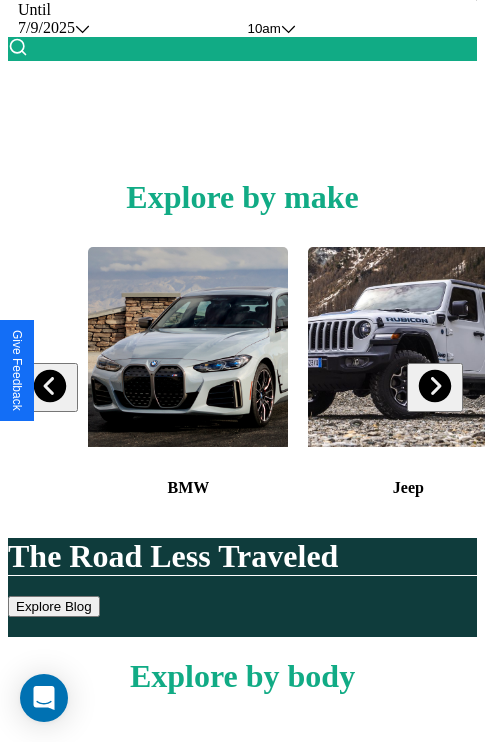 click at bounding box center (434, 386) 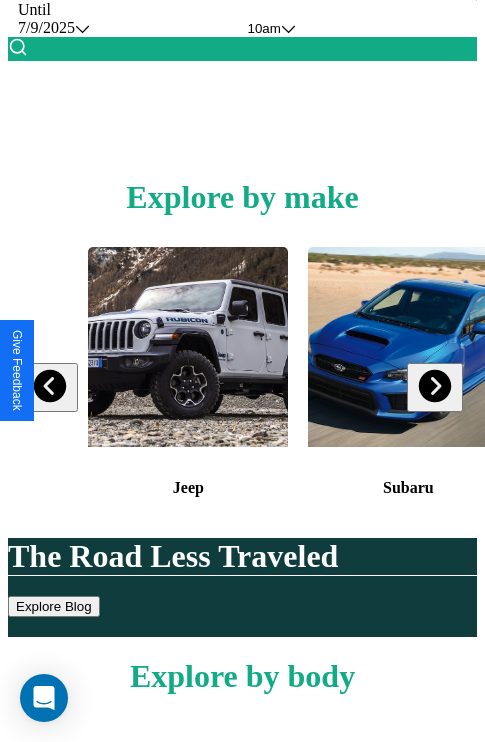 click at bounding box center [434, 386] 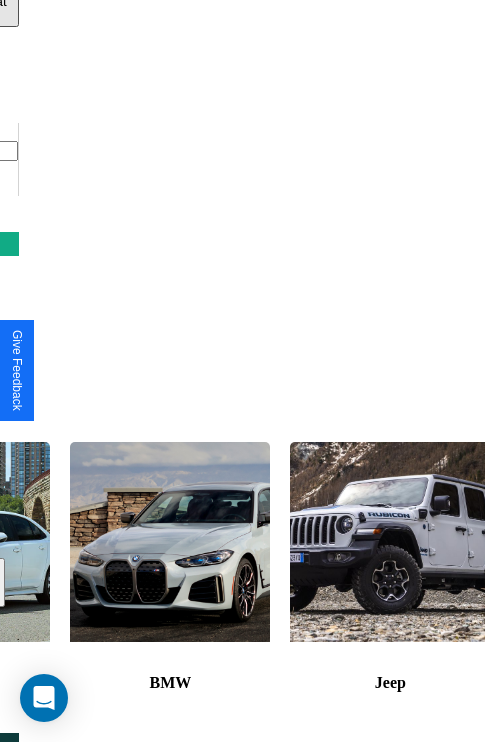 click at bounding box center (390, 542) 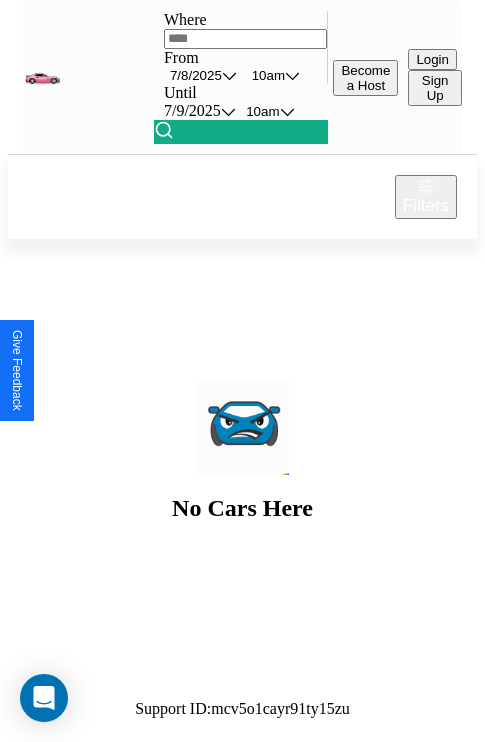 scroll, scrollTop: 0, scrollLeft: 0, axis: both 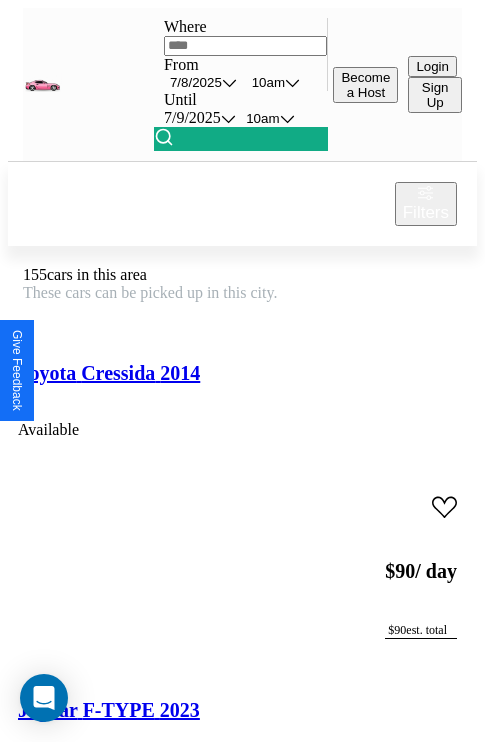 click on "Filters" at bounding box center [426, 213] 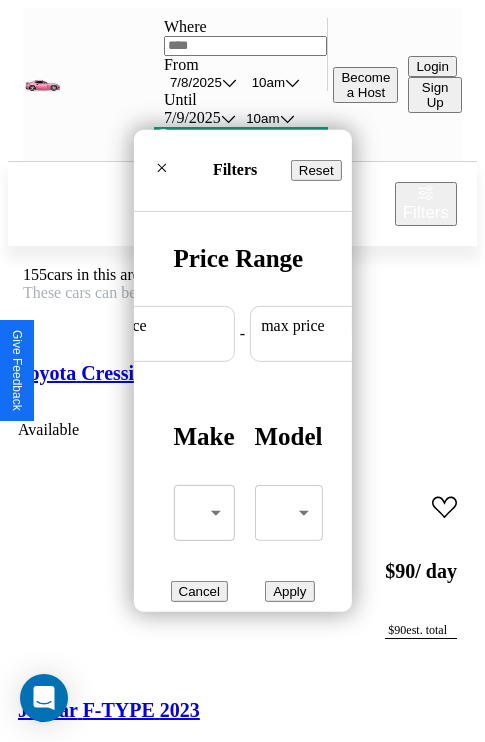 scroll, scrollTop: 0, scrollLeft: 124, axis: horizontal 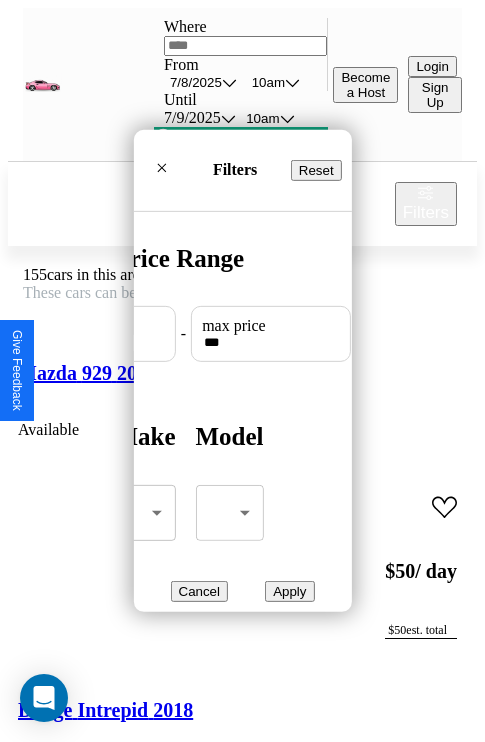 type on "***" 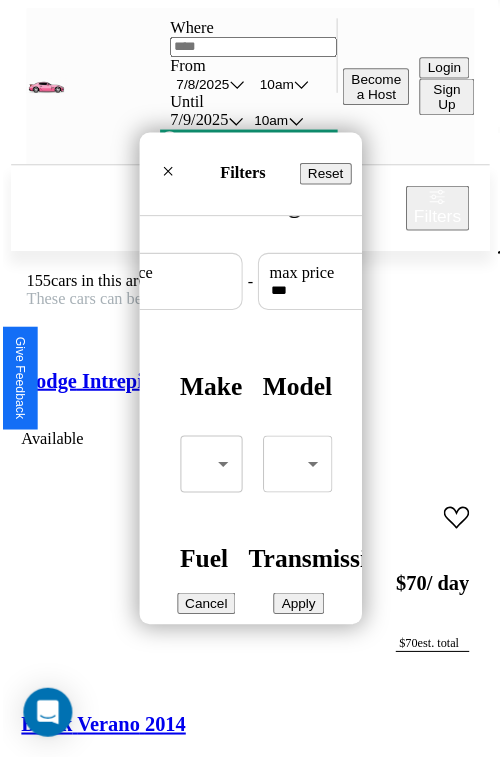 scroll, scrollTop: 59, scrollLeft: 0, axis: vertical 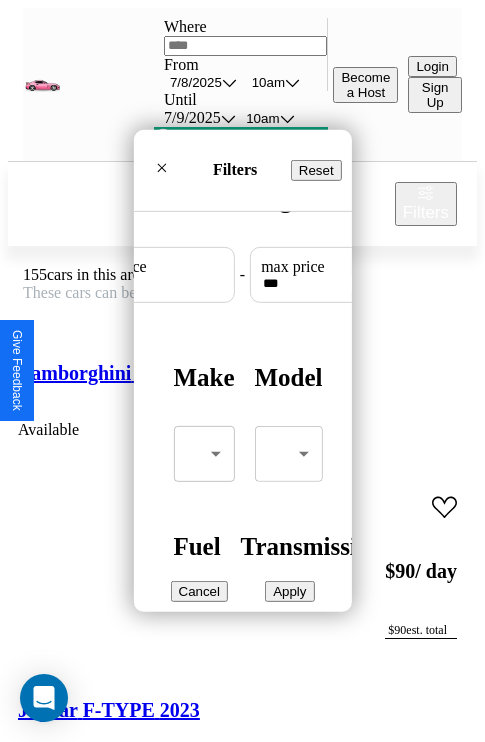 type on "**" 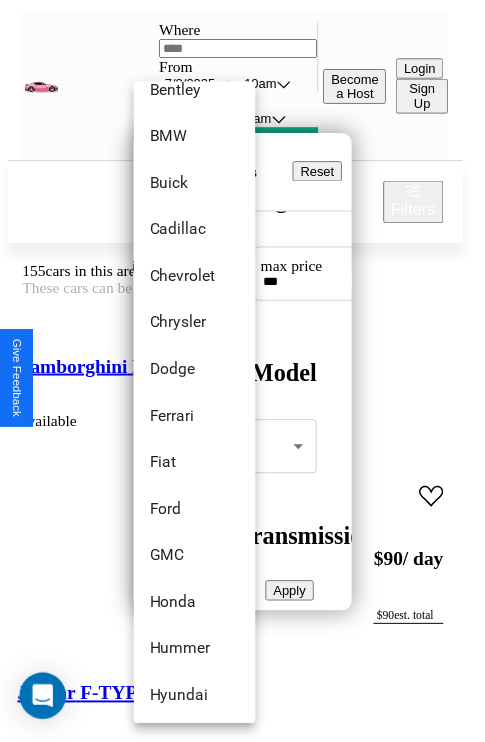 scroll, scrollTop: 278, scrollLeft: 0, axis: vertical 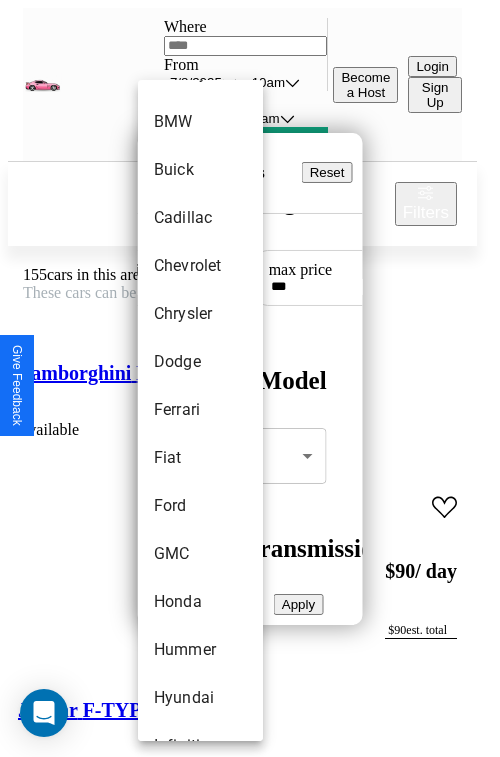 click on "Ferrari" at bounding box center [200, 410] 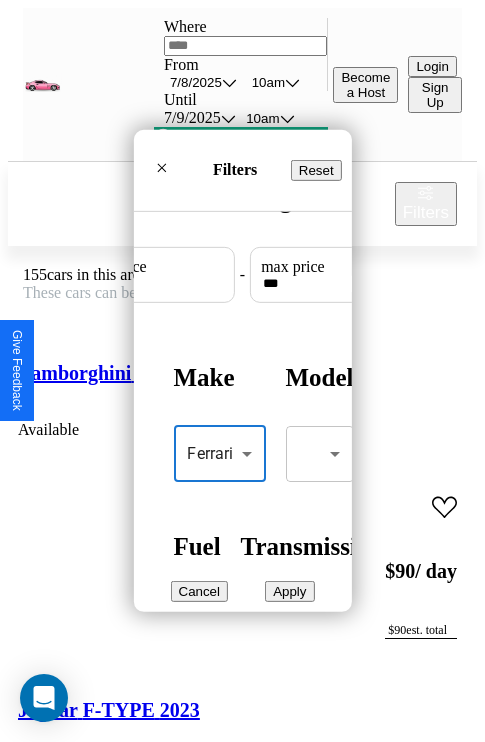 click on "Apply" at bounding box center [289, 591] 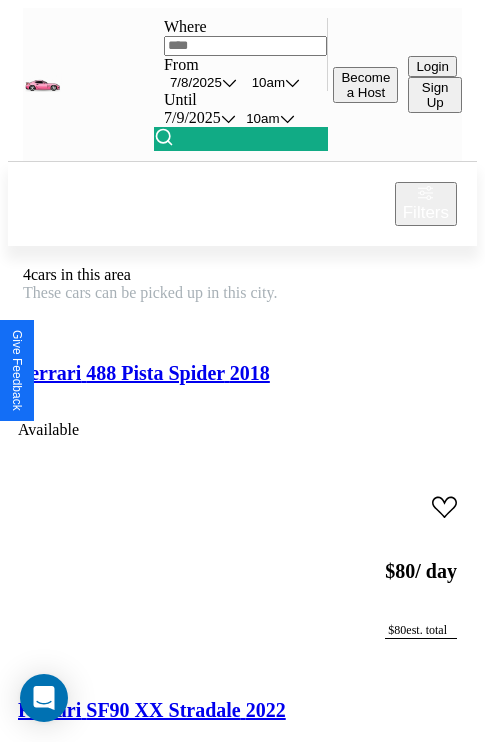 scroll, scrollTop: 95, scrollLeft: 0, axis: vertical 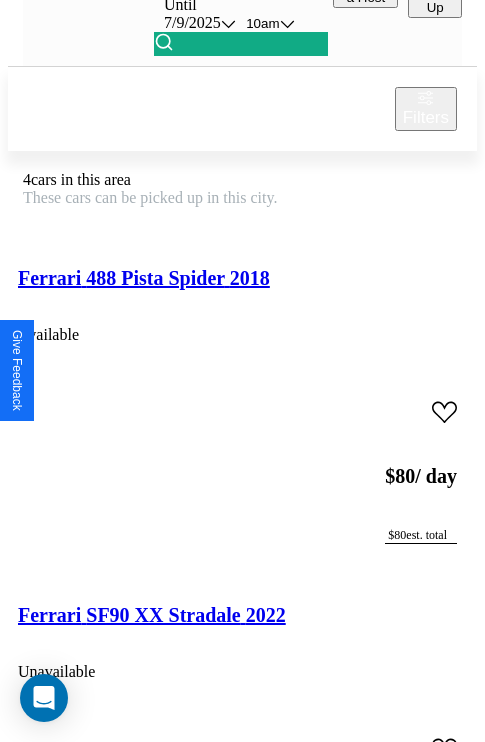 click on "[BRAND]   [MODEL]   [YEAR]" at bounding box center (152, 615) 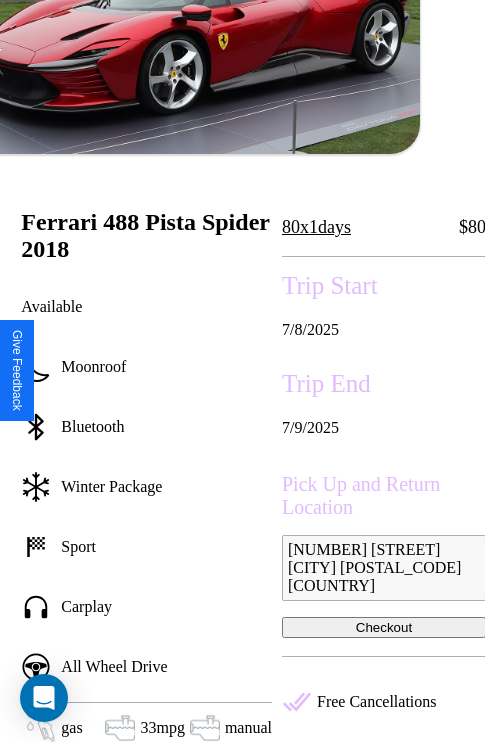 scroll, scrollTop: 387, scrollLeft: 68, axis: both 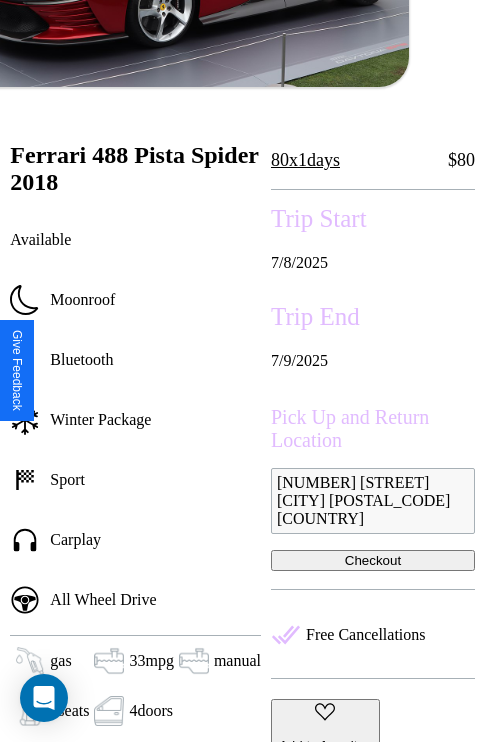 click on "143 Union Street  London  36161 United Kingdom" at bounding box center (373, 501) 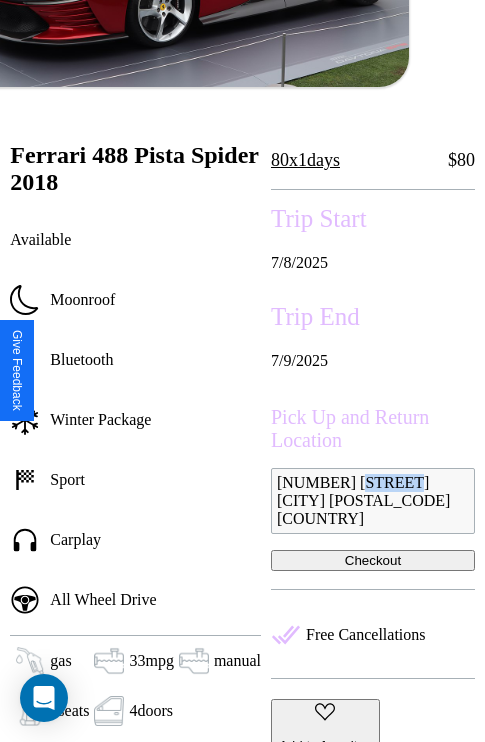 click on "143 Union Street  London  36161 United Kingdom" at bounding box center [373, 501] 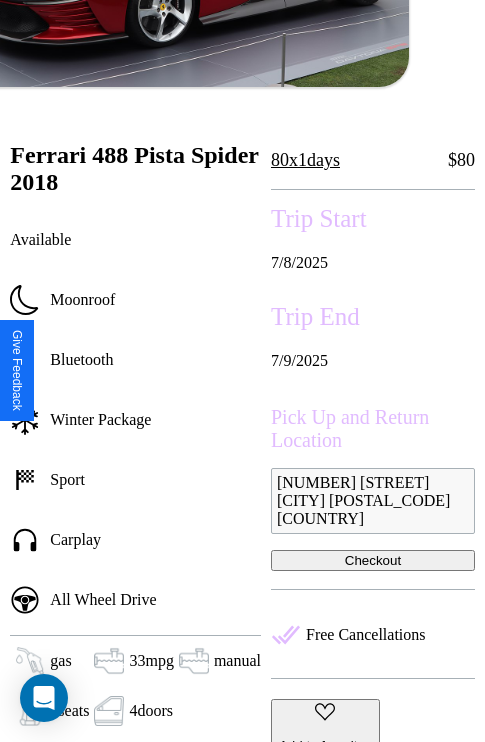 click on "143 Union Street  London  36161 United Kingdom" at bounding box center (373, 501) 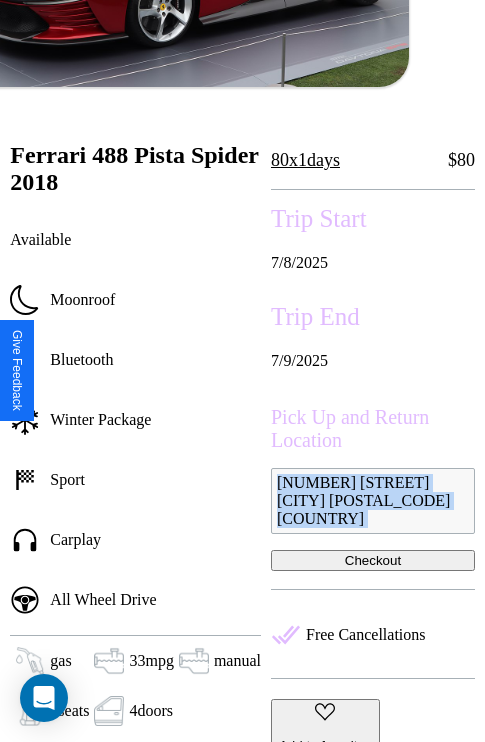 click on "143 Union Street  London  36161 United Kingdom" at bounding box center [373, 501] 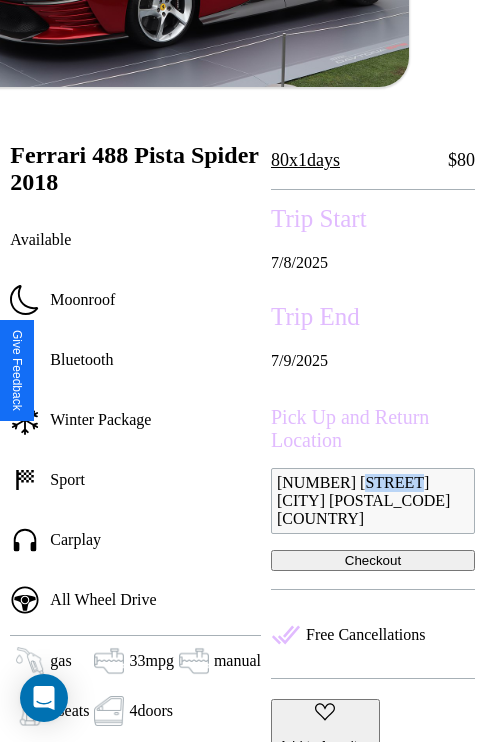 click on "143 Union Street  London  36161 United Kingdom" at bounding box center (373, 501) 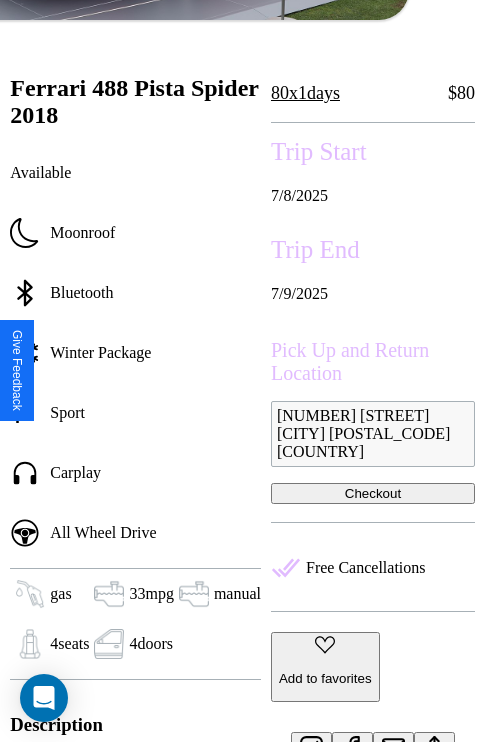 scroll, scrollTop: 458, scrollLeft: 68, axis: both 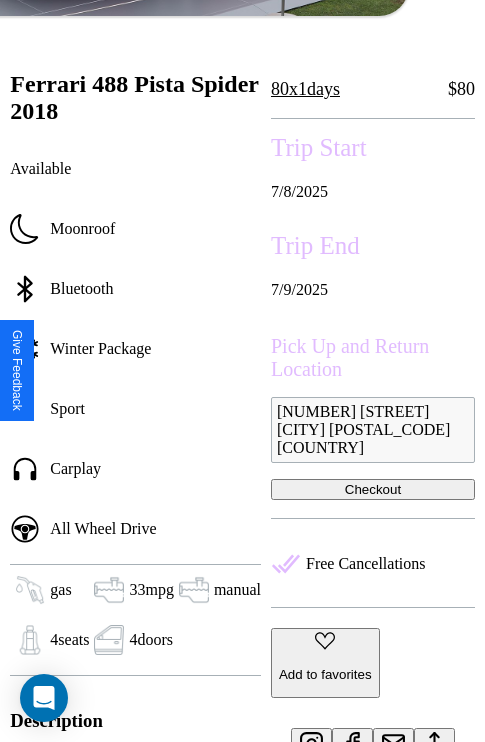 click on "Checkout" at bounding box center (373, 489) 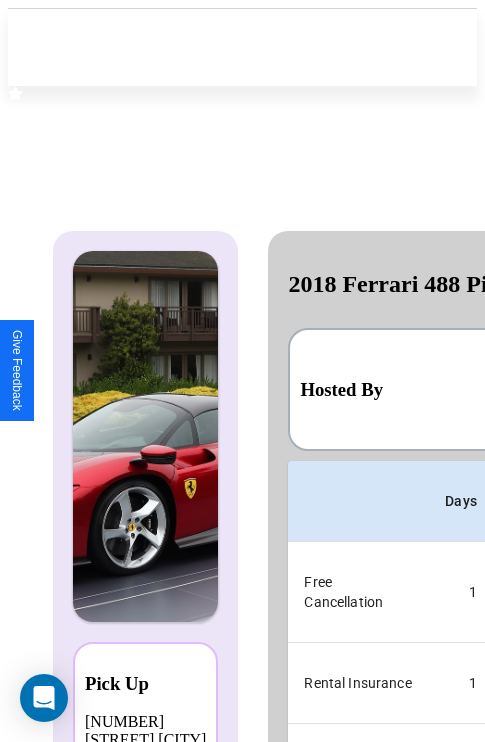 scroll, scrollTop: 0, scrollLeft: 378, axis: horizontal 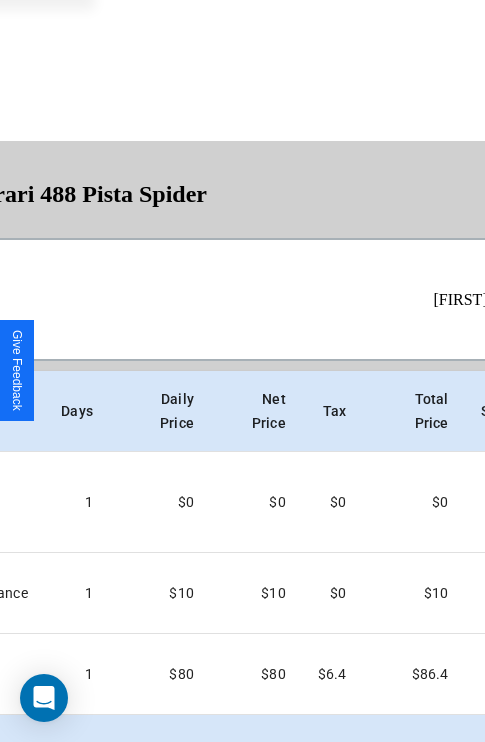 click on "Checkout" at bounding box center (456, 843) 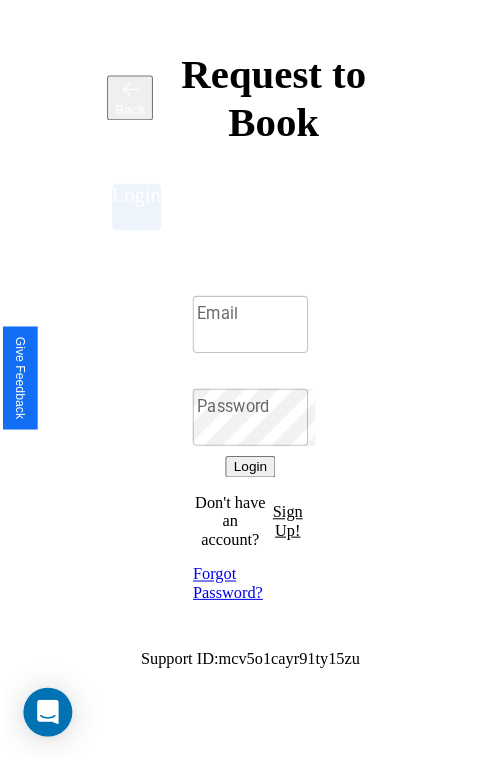scroll, scrollTop: 0, scrollLeft: 0, axis: both 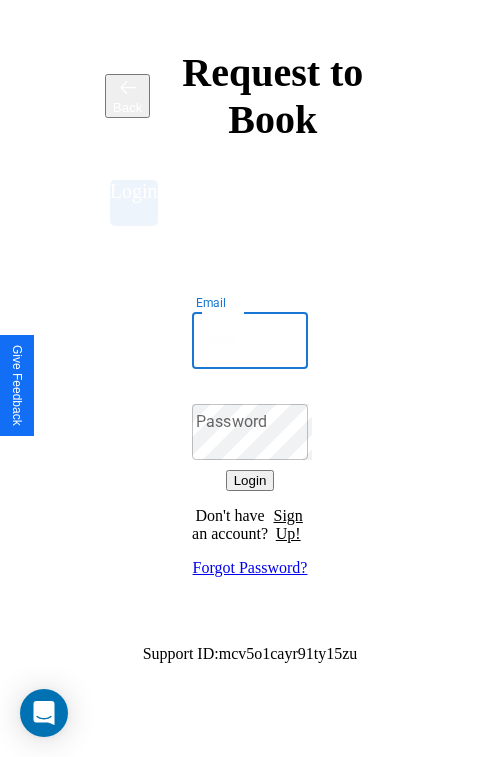 click on "Email" at bounding box center [250, 341] 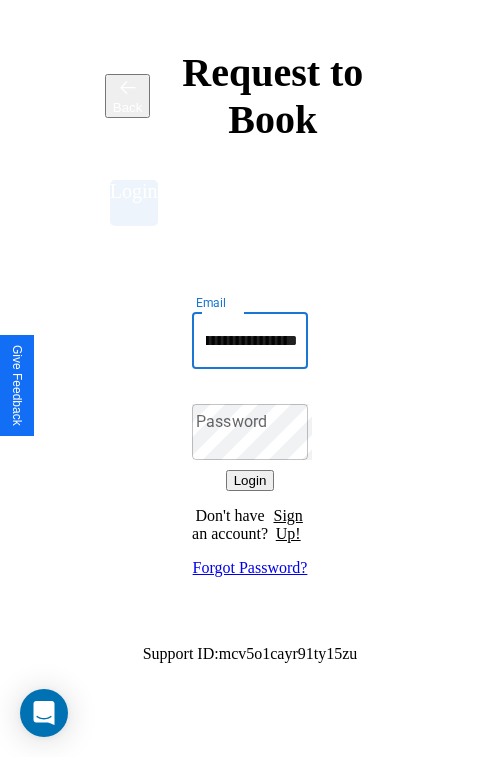 scroll, scrollTop: 0, scrollLeft: 72, axis: horizontal 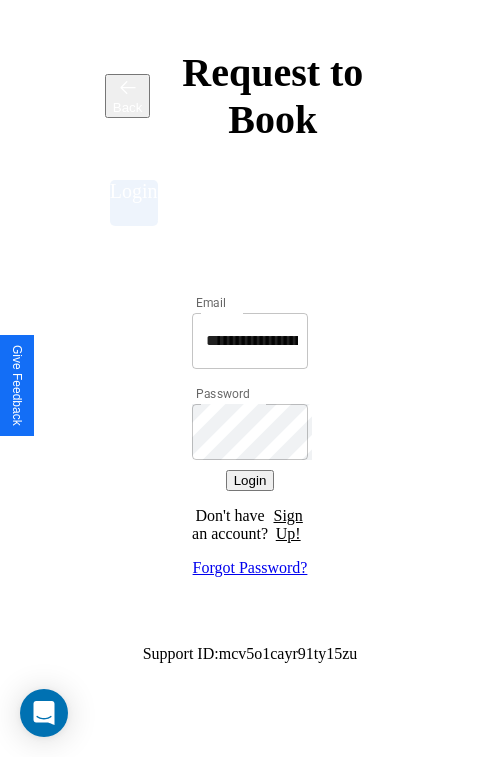 click on "Login" at bounding box center [250, 480] 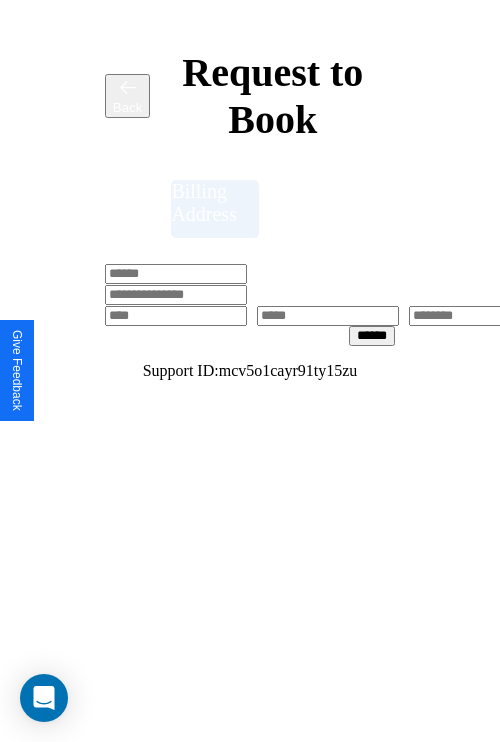 click at bounding box center (176, 274) 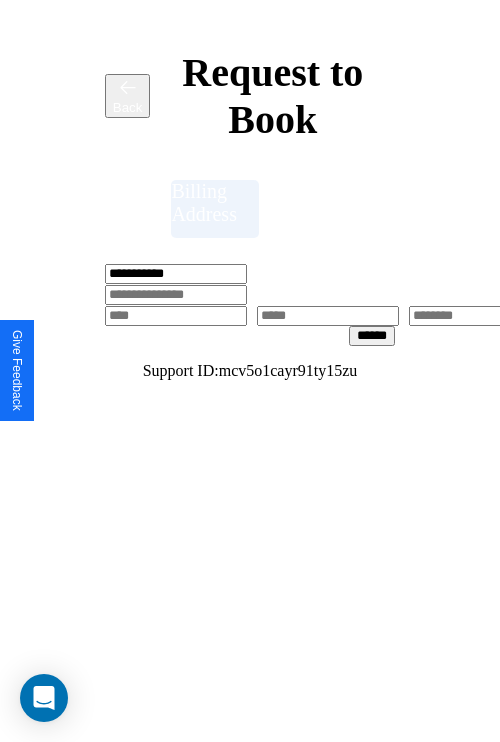 type on "**********" 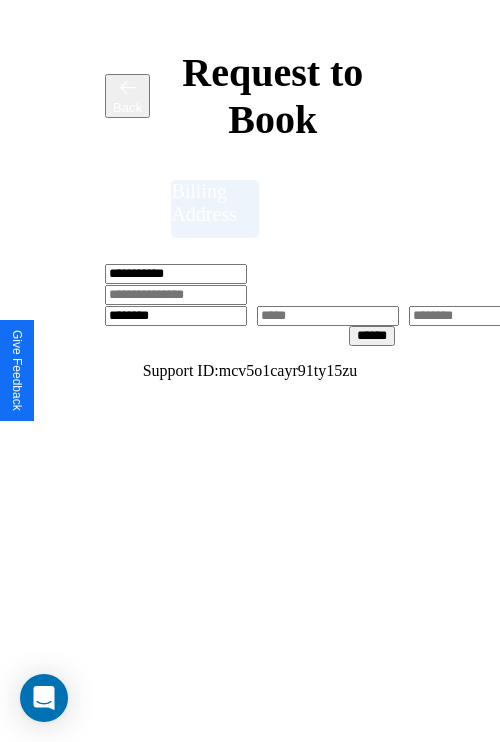 type on "********" 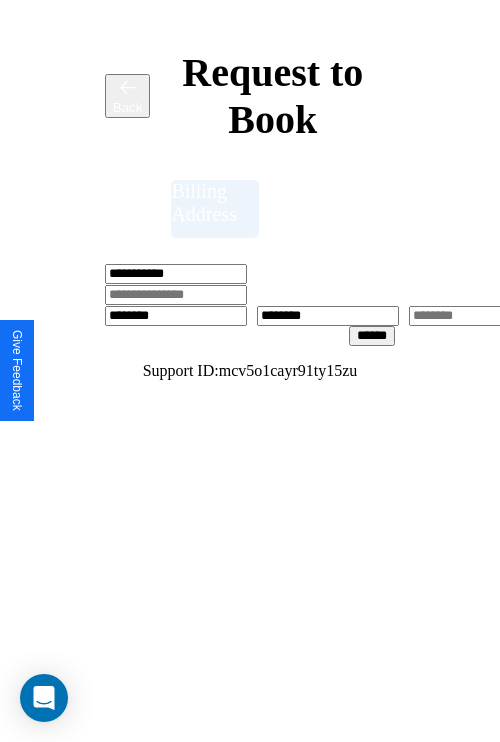 type on "********" 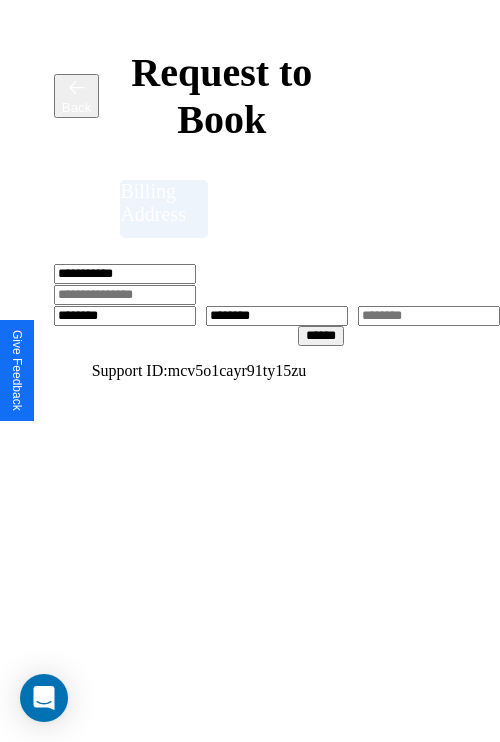 click at bounding box center [429, 316] 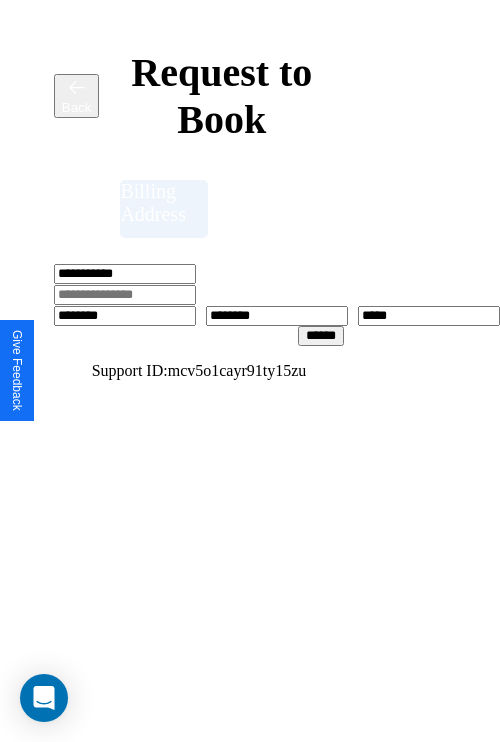 type on "*****" 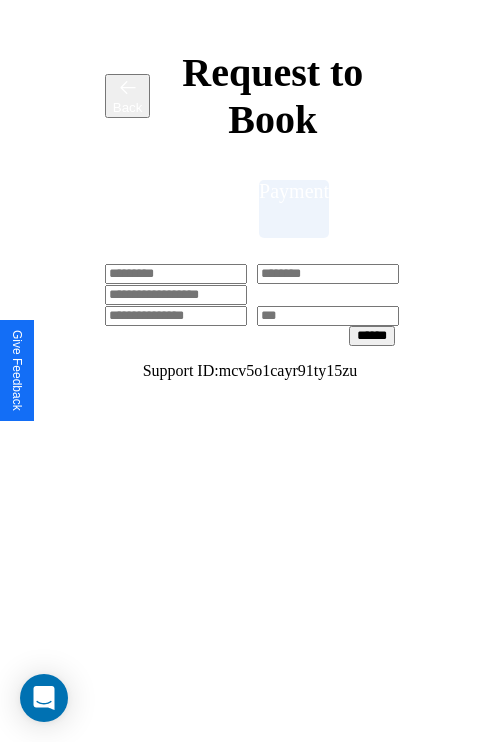 click at bounding box center (176, 274) 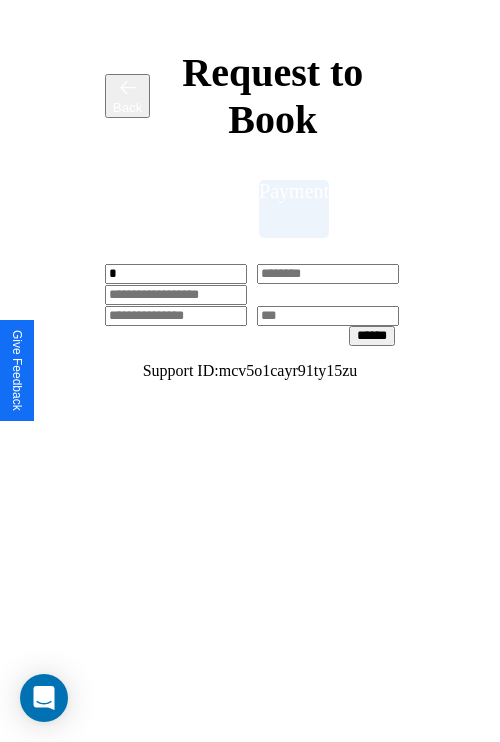 scroll, scrollTop: 0, scrollLeft: 131, axis: horizontal 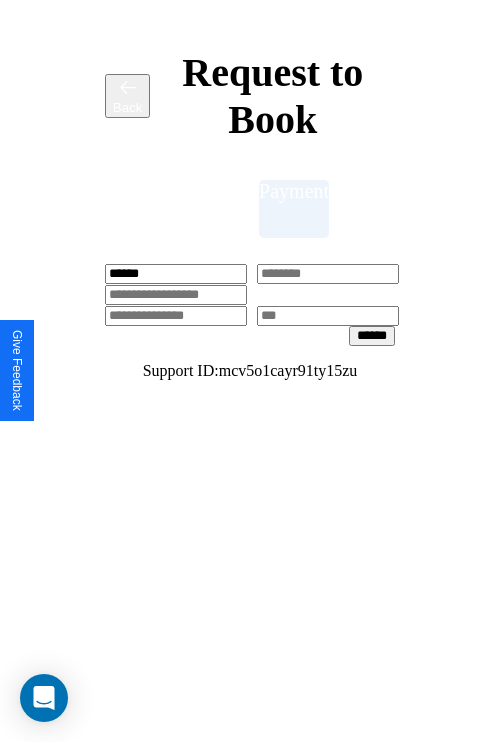 type on "******" 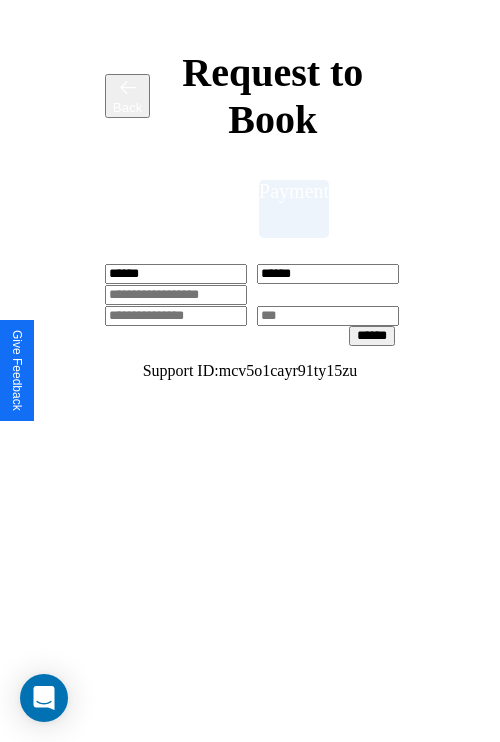 type on "******" 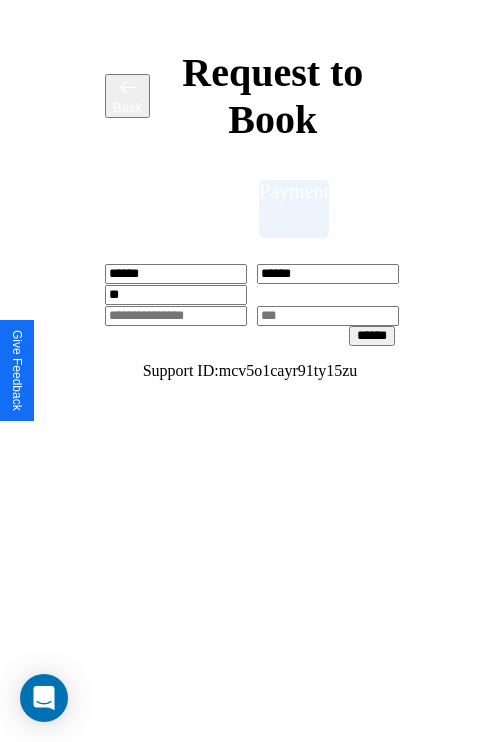 scroll, scrollTop: 0, scrollLeft: 128, axis: horizontal 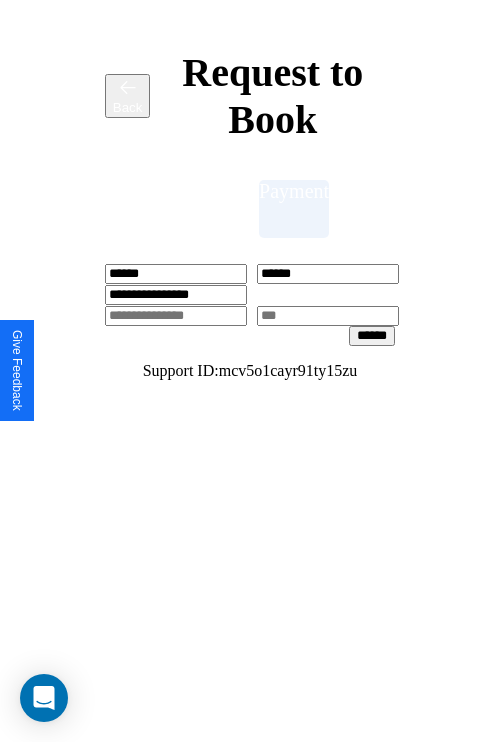 type on "**********" 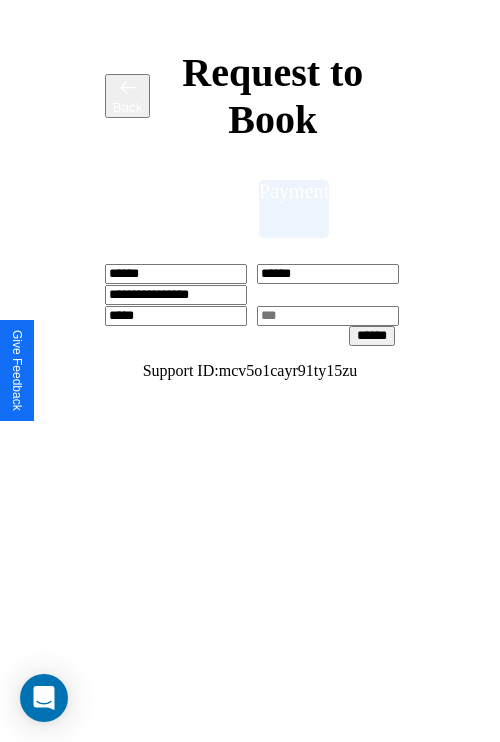 type on "*****" 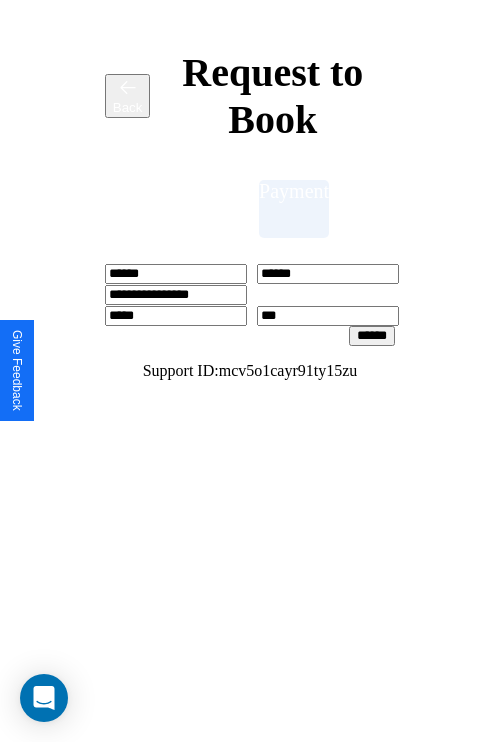 type on "***" 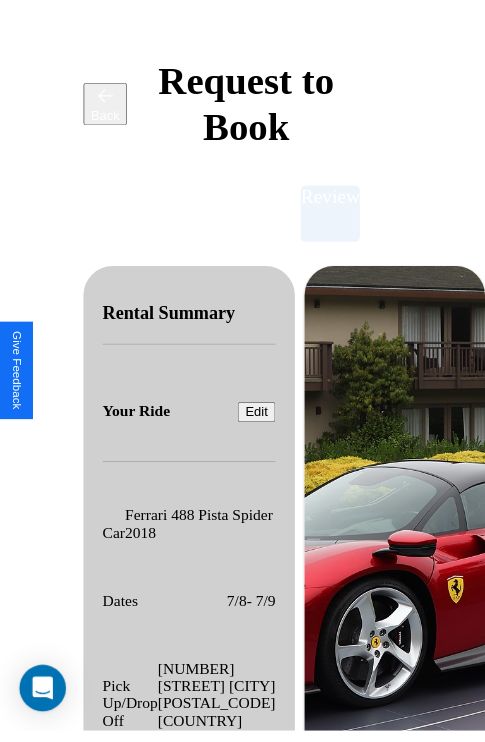 scroll, scrollTop: 0, scrollLeft: 72, axis: horizontal 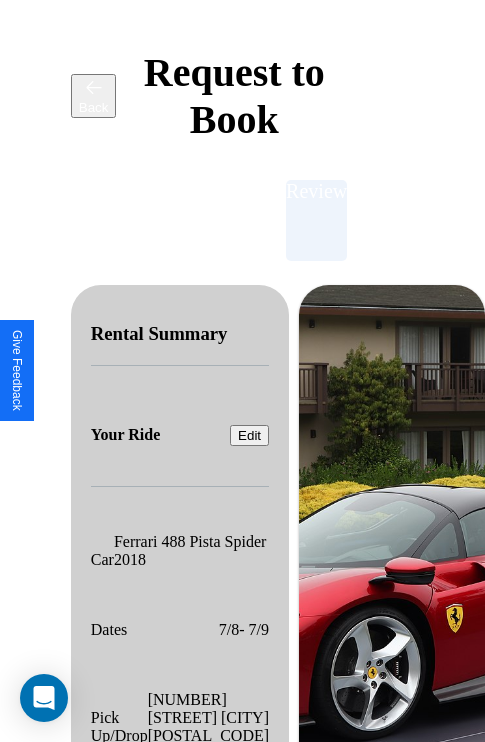 click on "Billing Address" at bounding box center (171, 220) 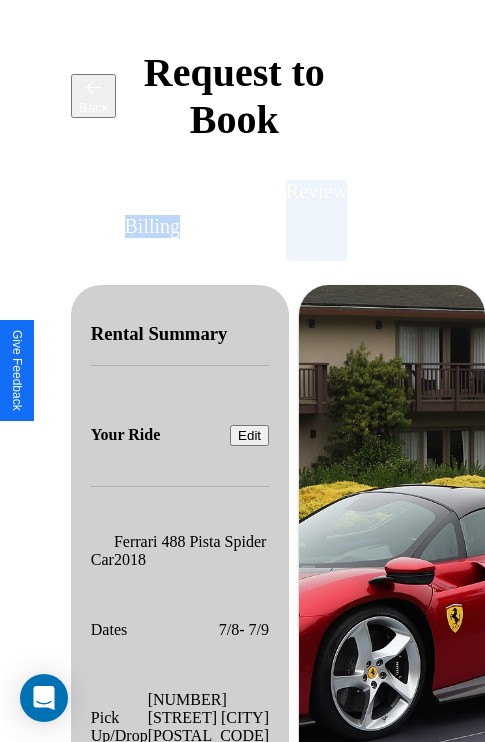 click on "Billing Address" at bounding box center (171, 220) 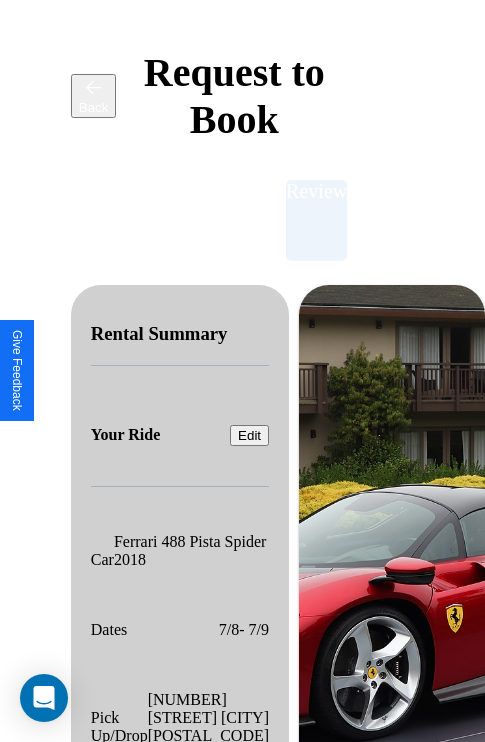 click on "Billing Address" at bounding box center [171, 220] 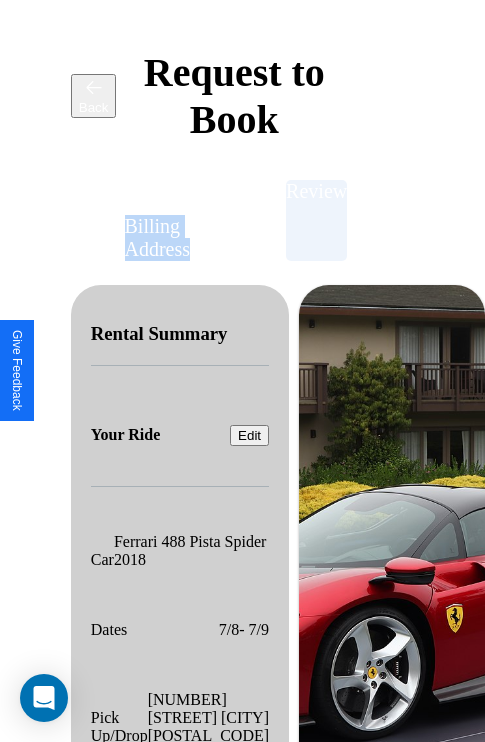click on "Billing Address" at bounding box center [171, 220] 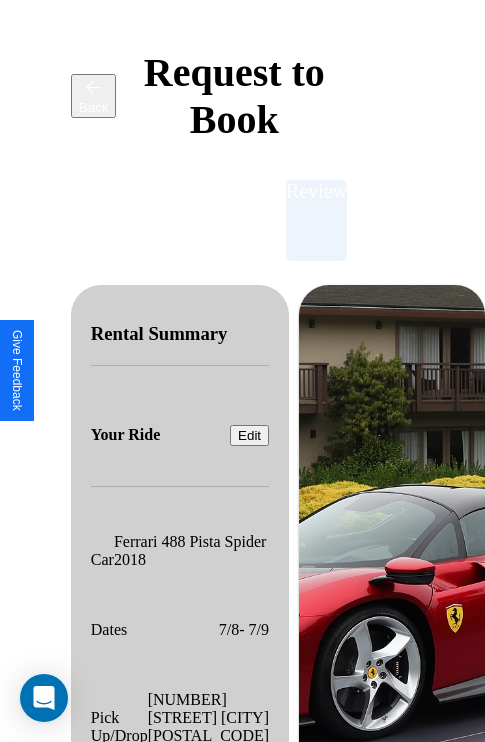 click on "Billing Address" at bounding box center [171, 220] 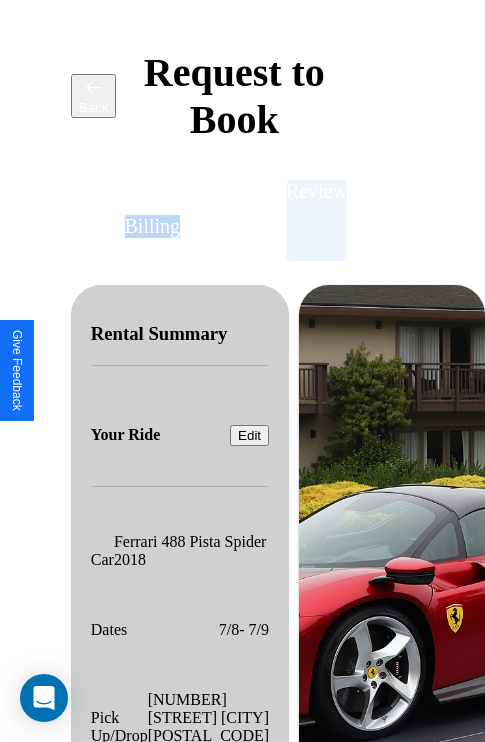 click on "Billing Address" at bounding box center [171, 220] 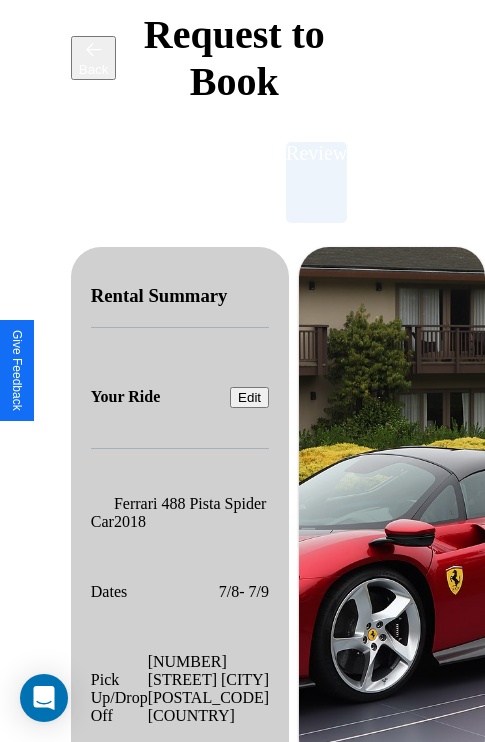 click on "Edit" at bounding box center (249, 397) 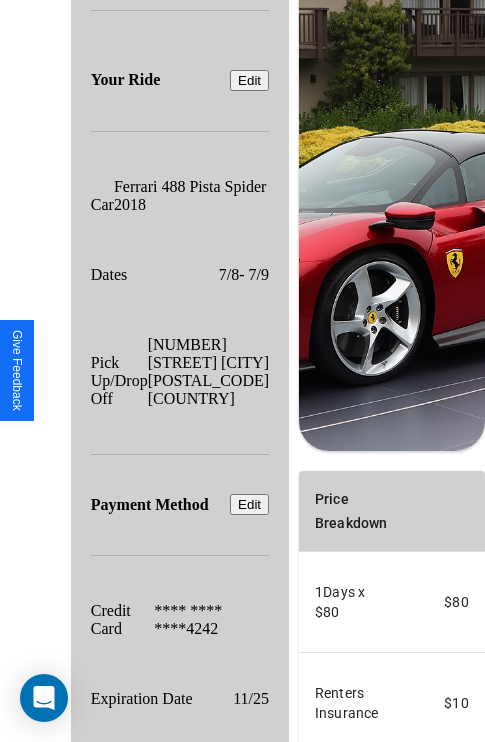 click on "Promo Code" at bounding box center [340, 880] 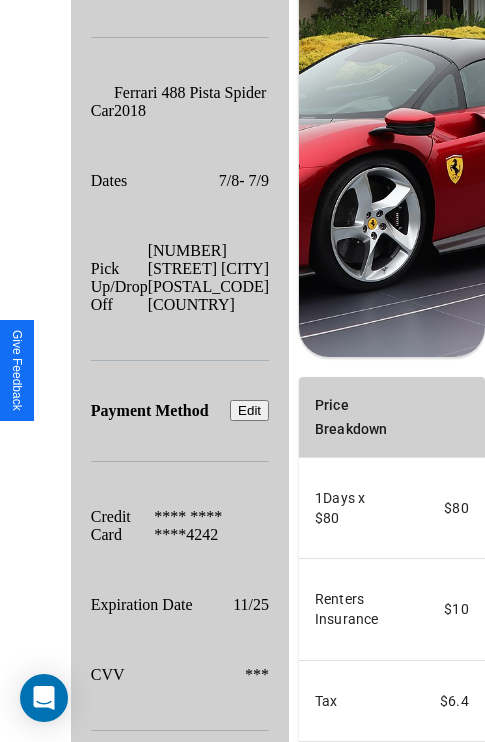 scroll, scrollTop: 509, scrollLeft: 72, axis: both 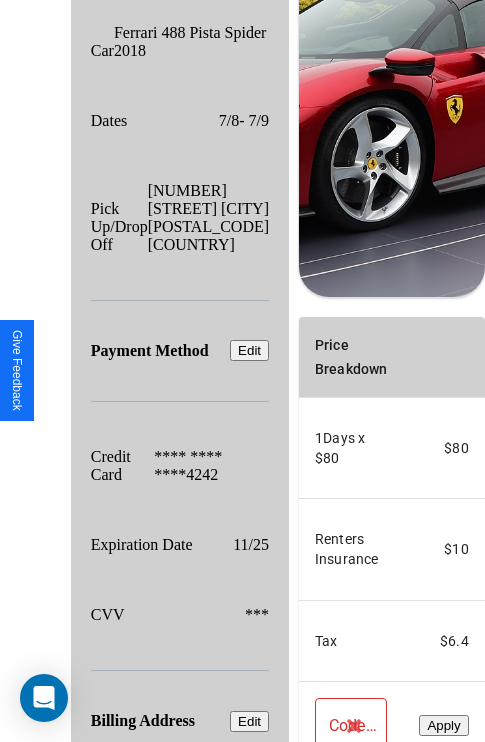 click on "Confirm & Submit" at bounding box center (424, 880) 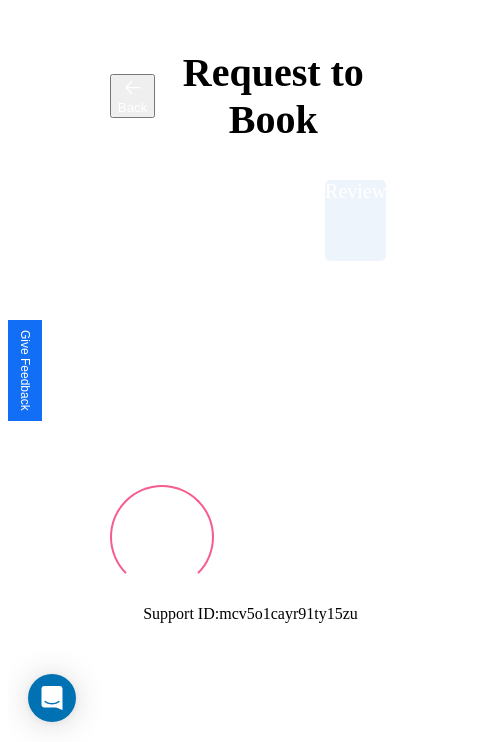 scroll, scrollTop: 0, scrollLeft: 72, axis: horizontal 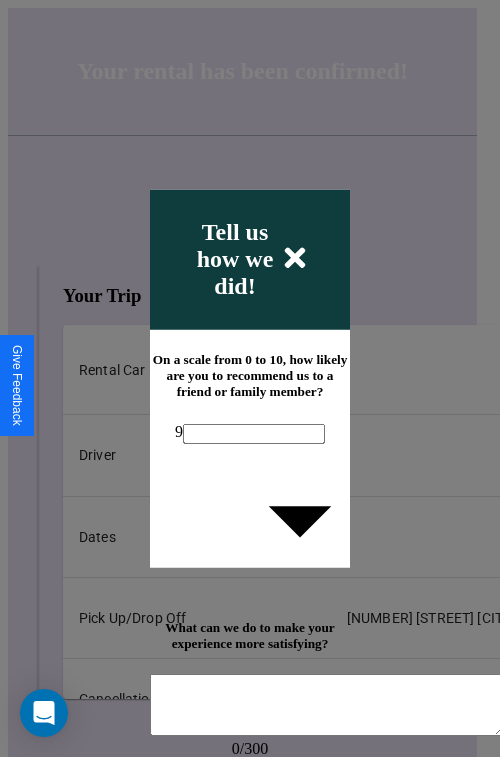 click at bounding box center (327, 705) 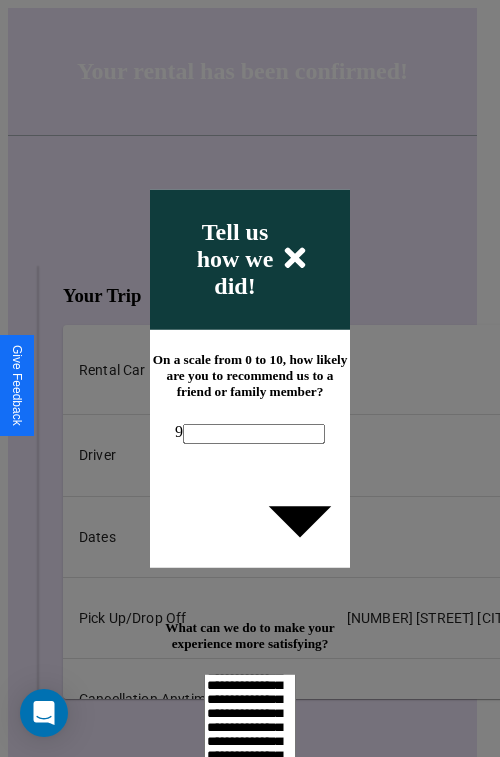 scroll, scrollTop: 708, scrollLeft: 0, axis: vertical 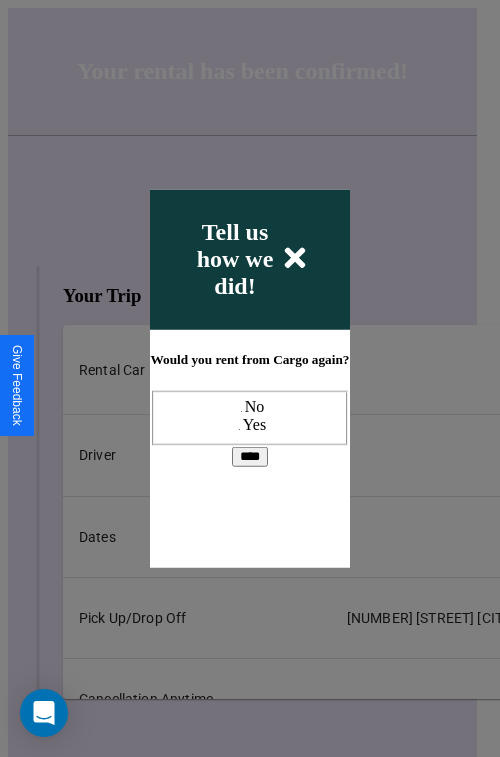 click at bounding box center (250, 378) 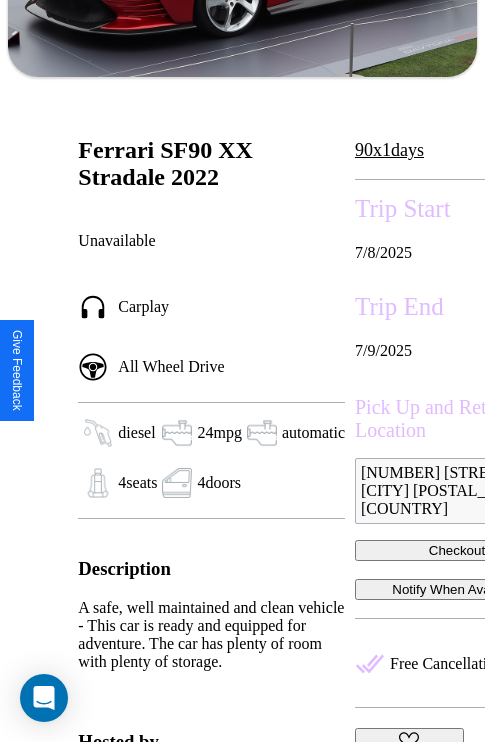 scroll, scrollTop: 868, scrollLeft: 0, axis: vertical 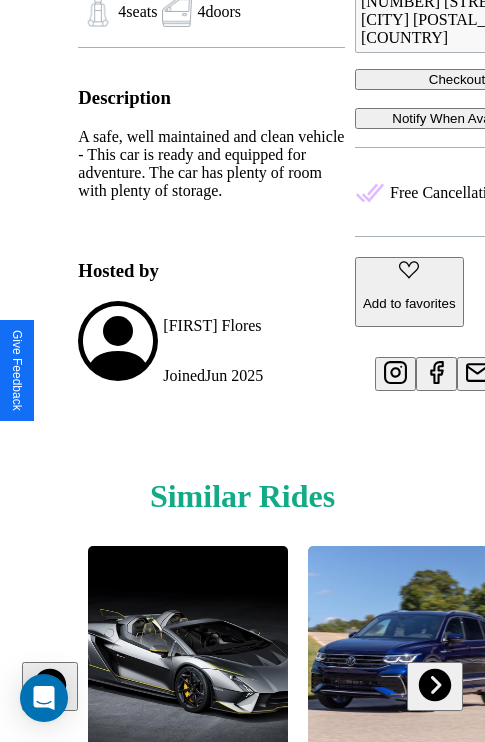 click at bounding box center [434, 685] 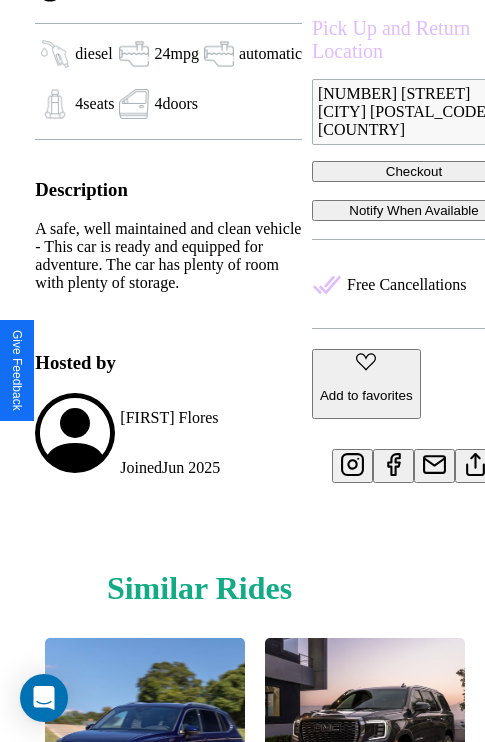 scroll, scrollTop: 724, scrollLeft: 68, axis: both 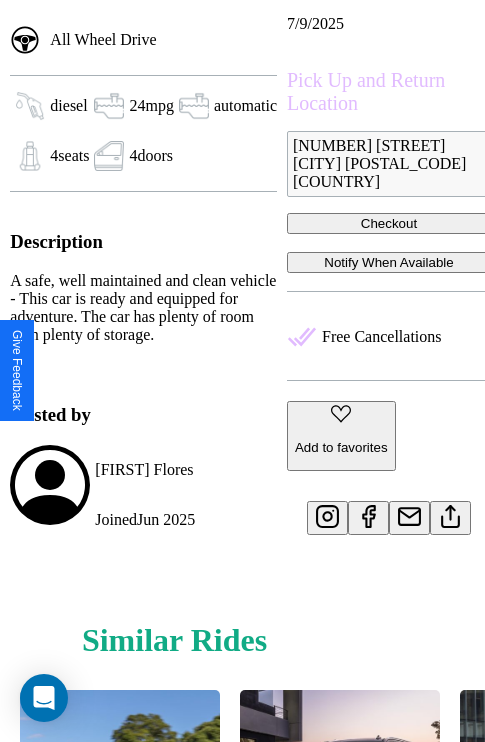 click at bounding box center [450, 513] 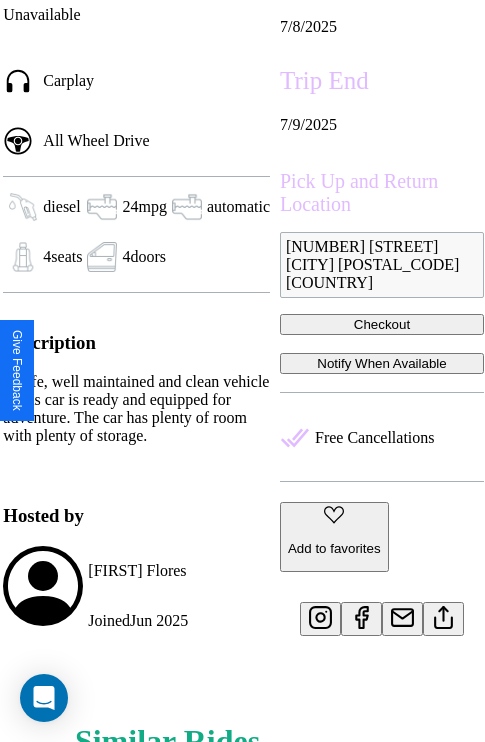 scroll, scrollTop: 458, scrollLeft: 88, axis: both 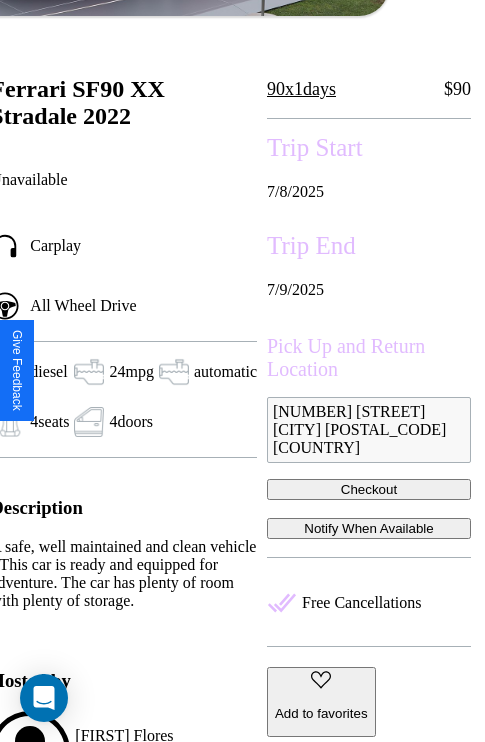 click on "Checkout" at bounding box center (369, 489) 